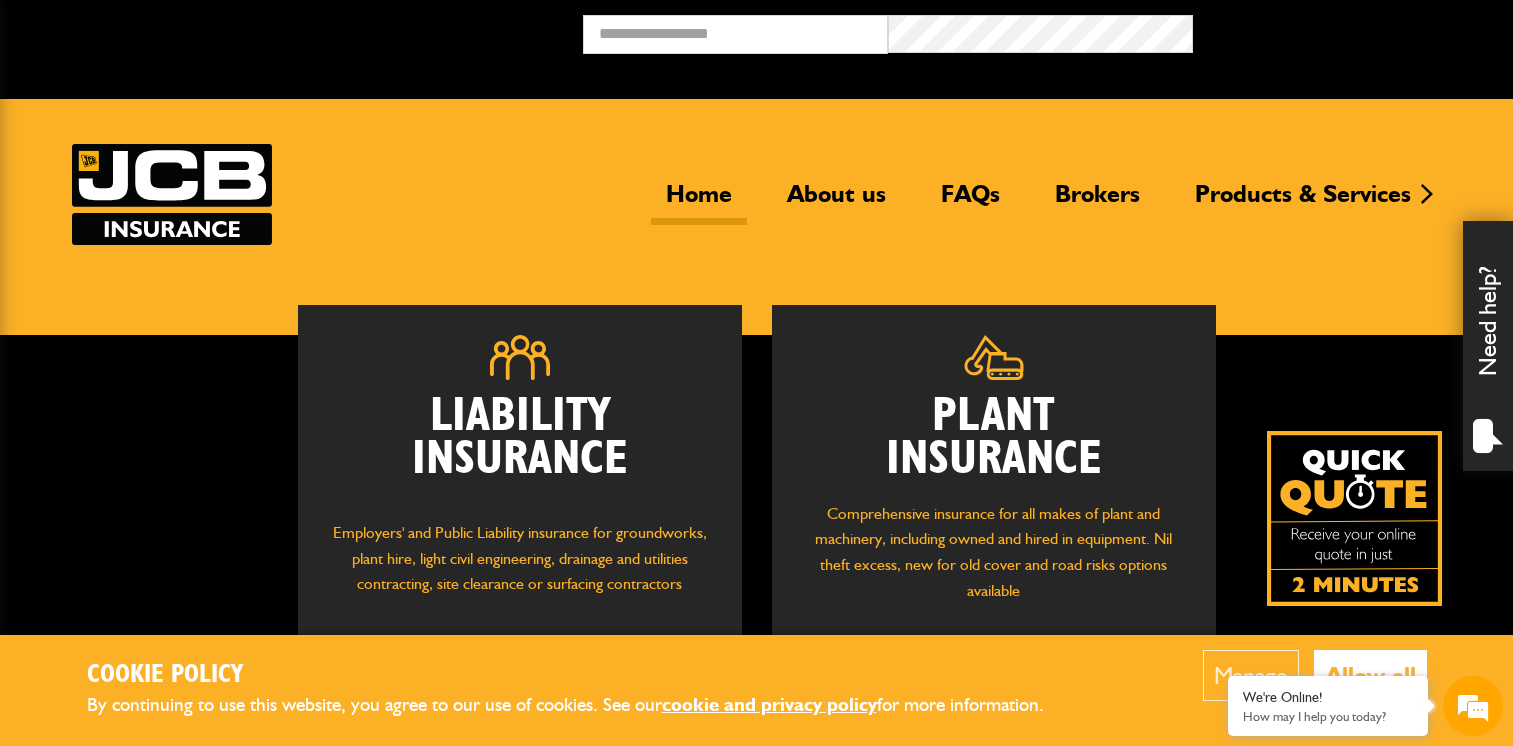 scroll, scrollTop: 0, scrollLeft: 0, axis: both 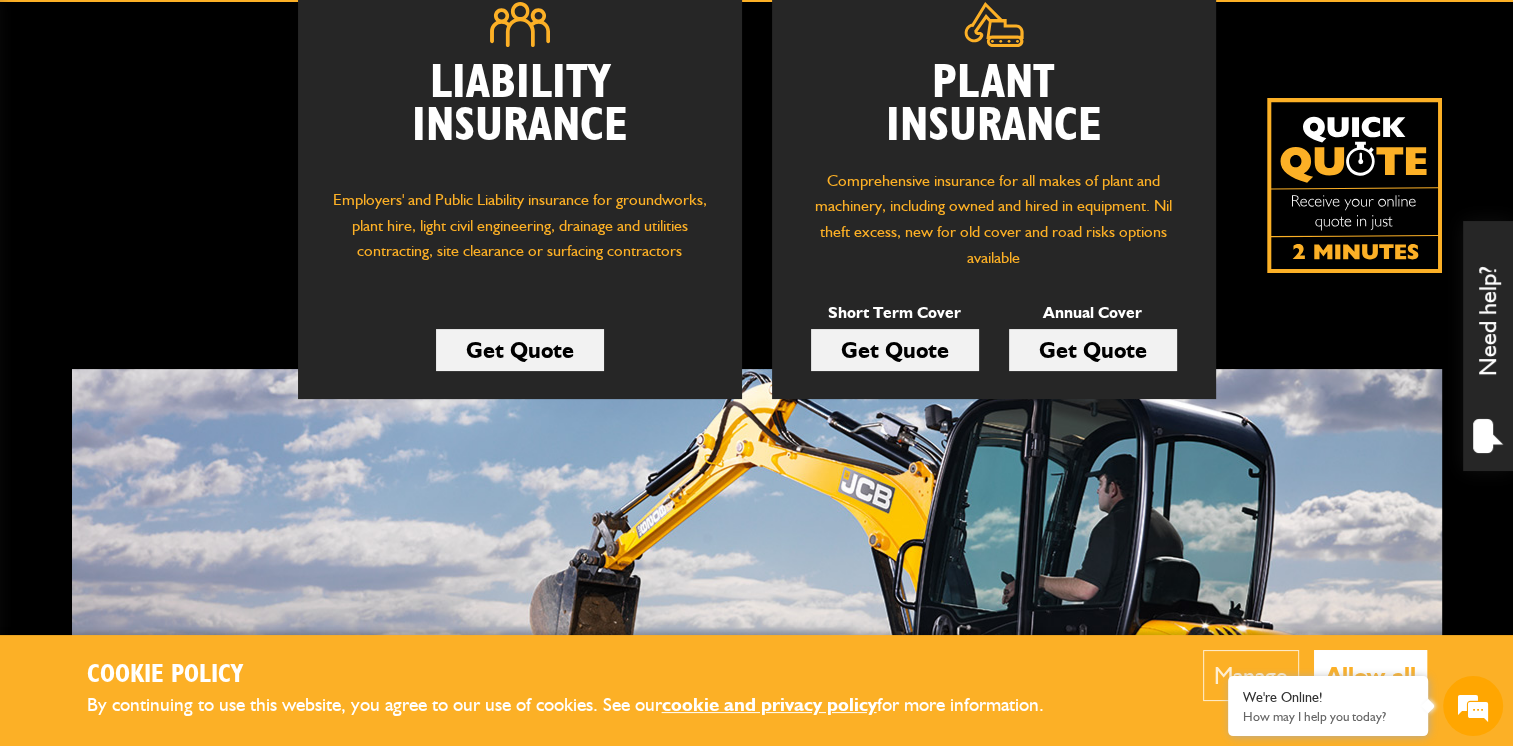 click on "Get Quote" at bounding box center [895, 350] 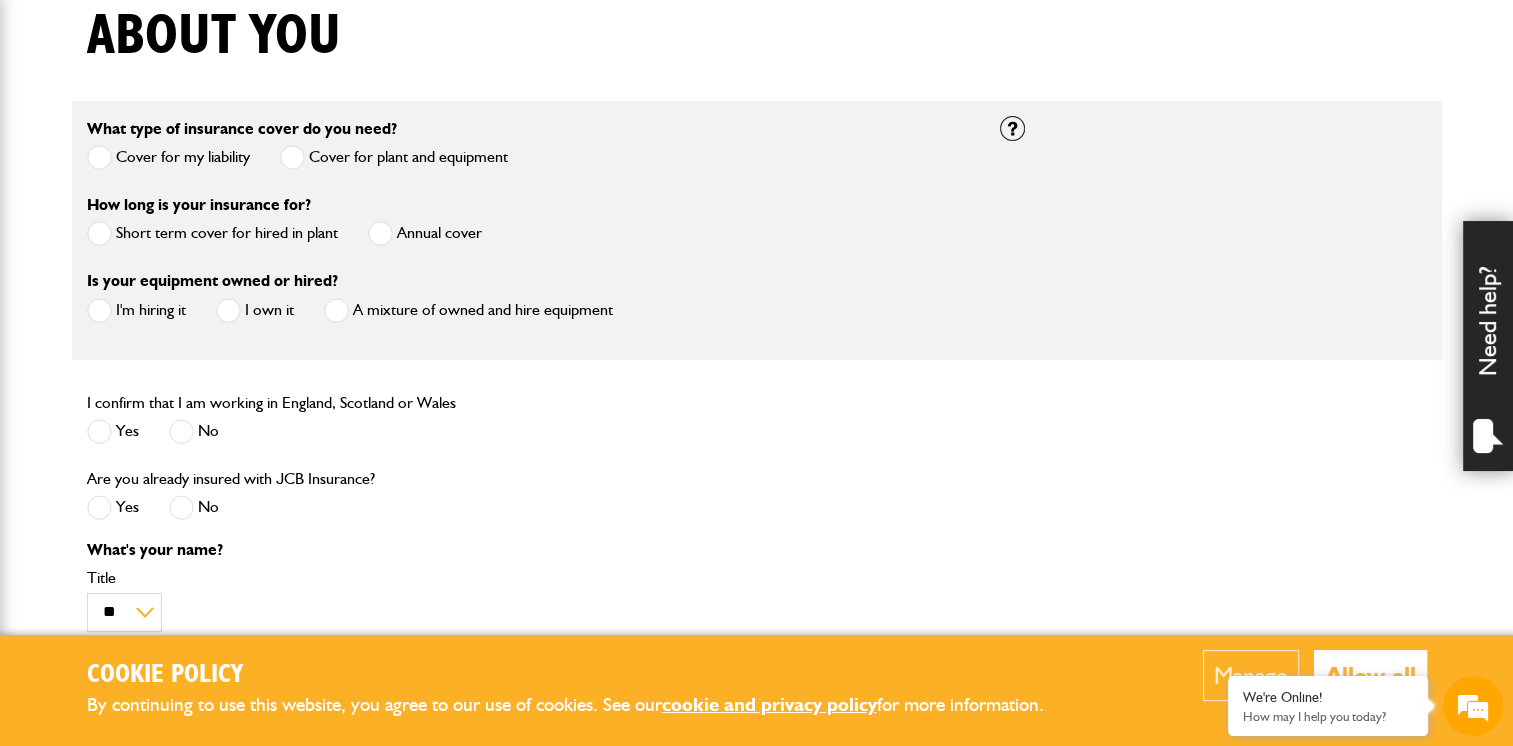 scroll, scrollTop: 560, scrollLeft: 0, axis: vertical 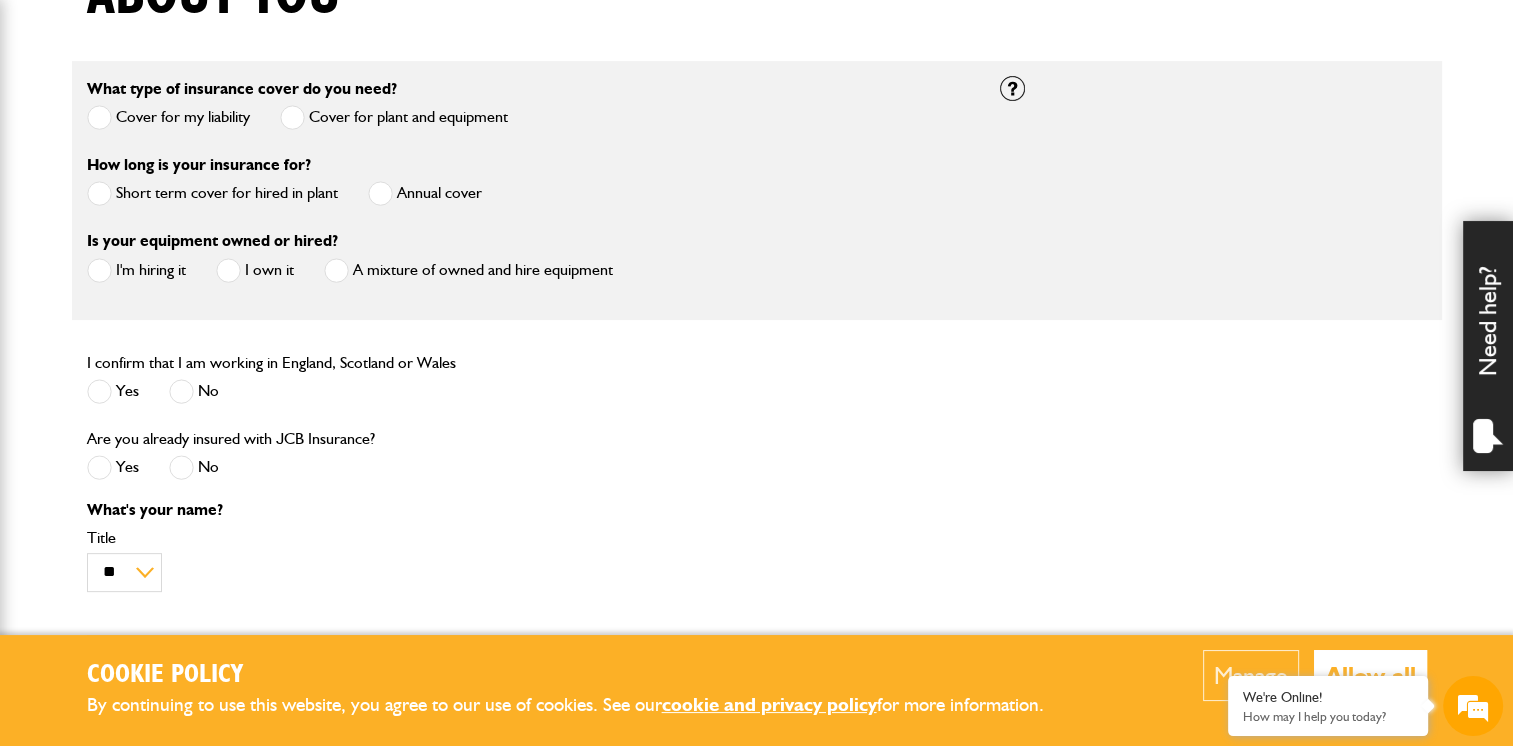 click at bounding box center [380, 193] 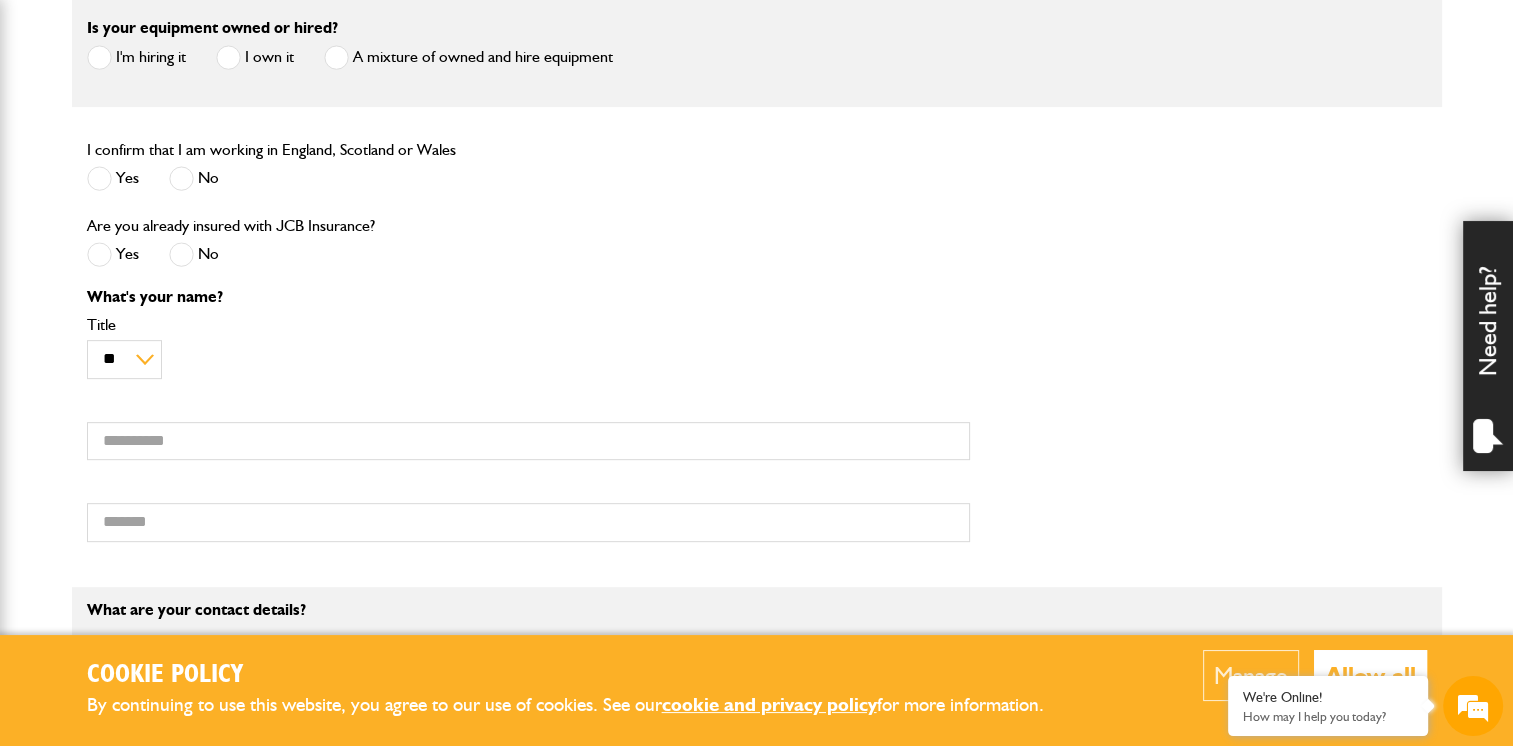 scroll, scrollTop: 866, scrollLeft: 0, axis: vertical 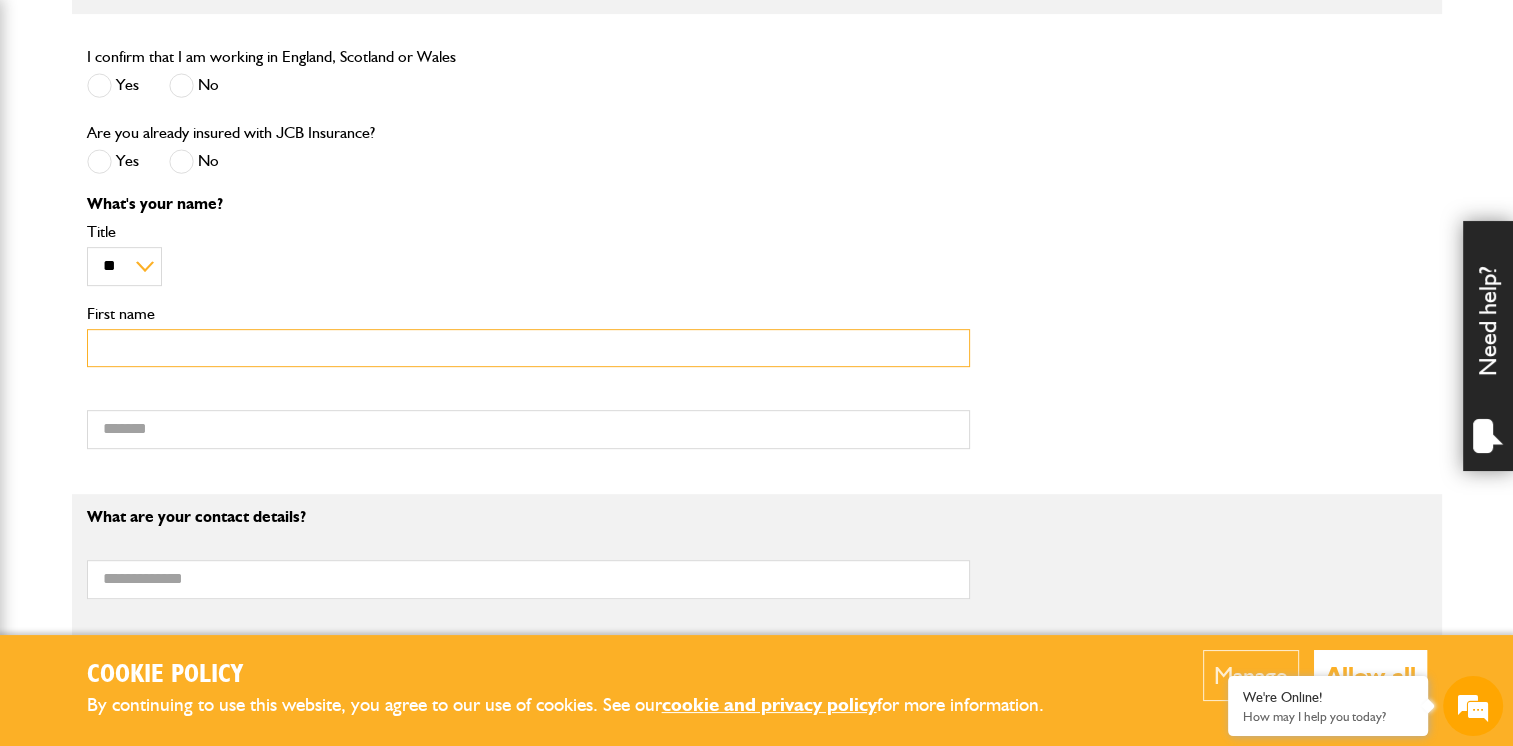 click on "First name" at bounding box center [528, 348] 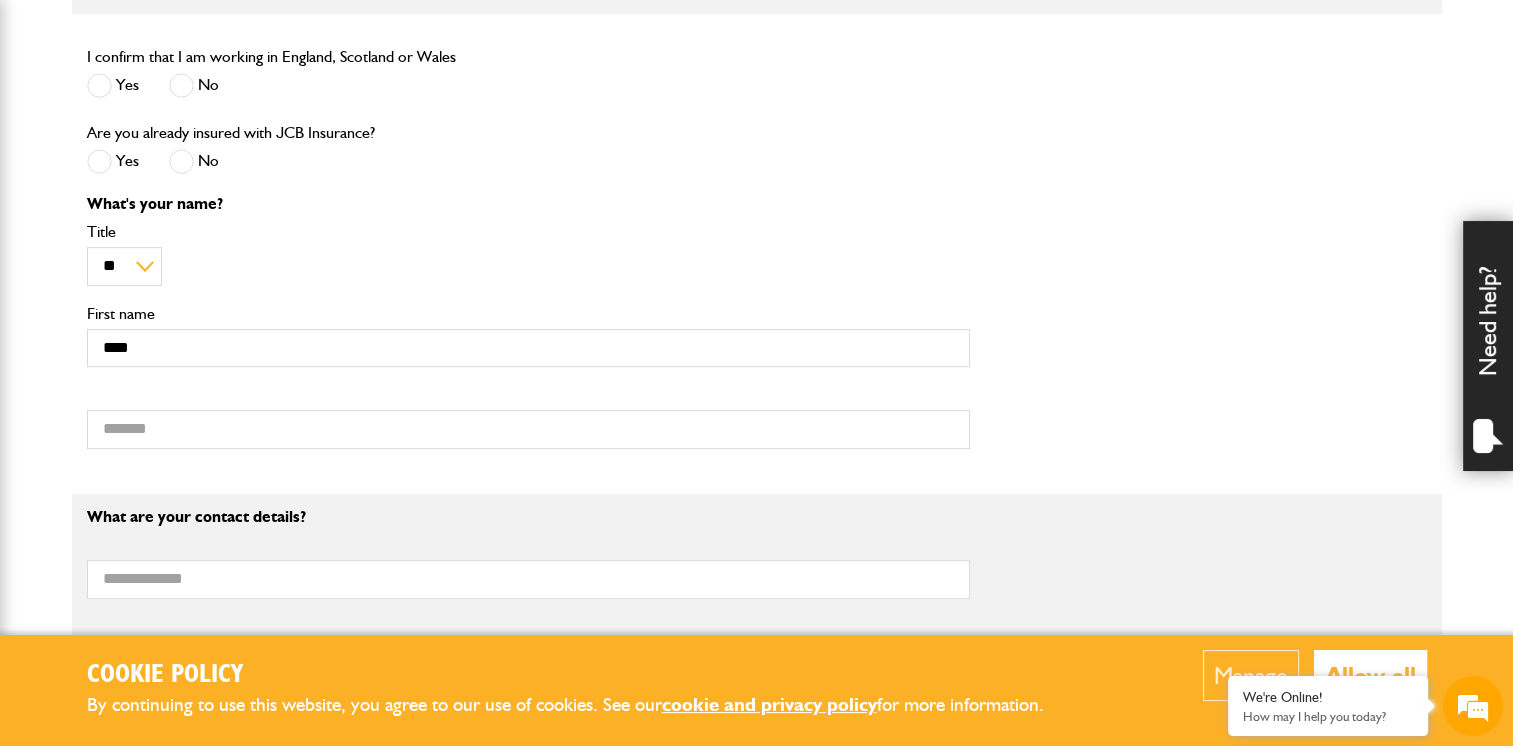 type on "*******" 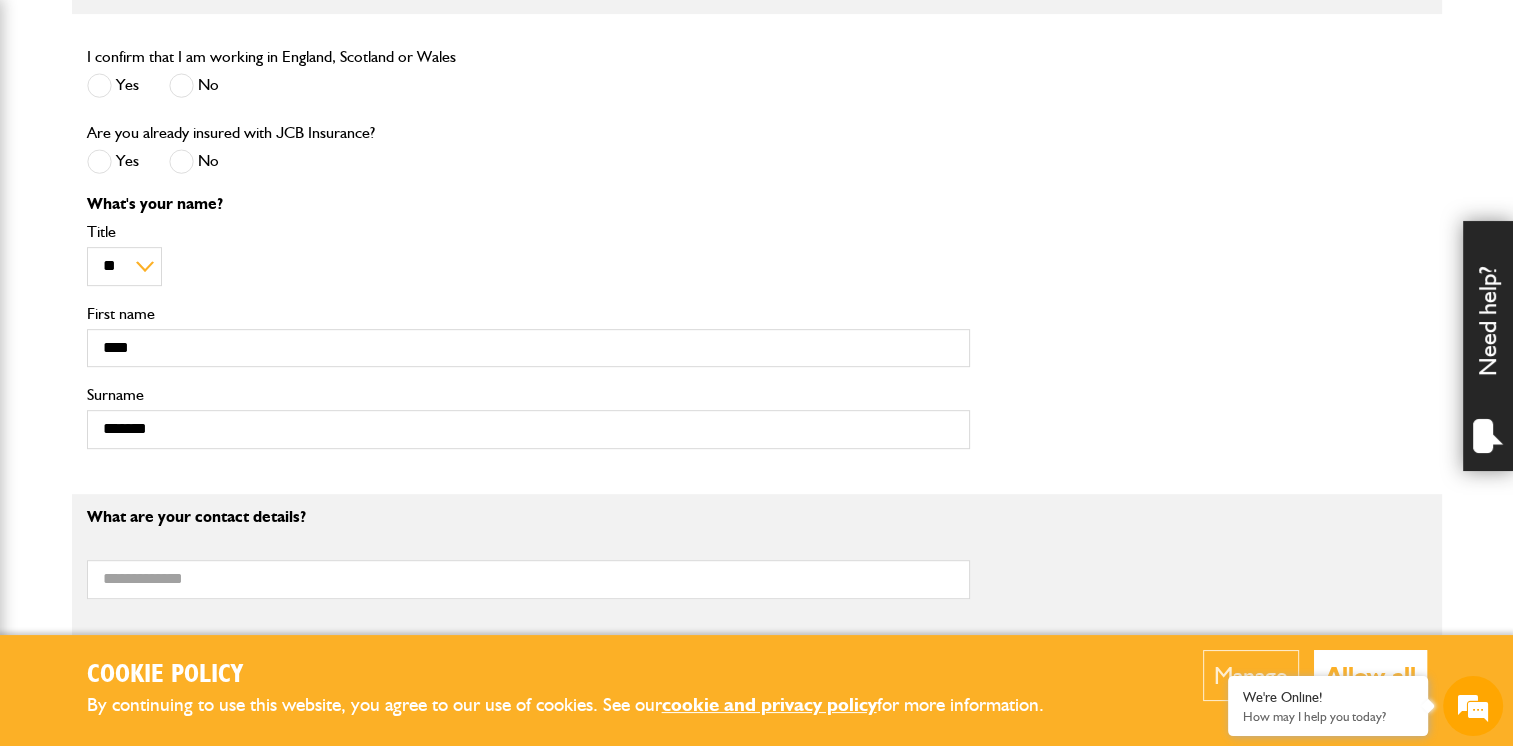 type on "**********" 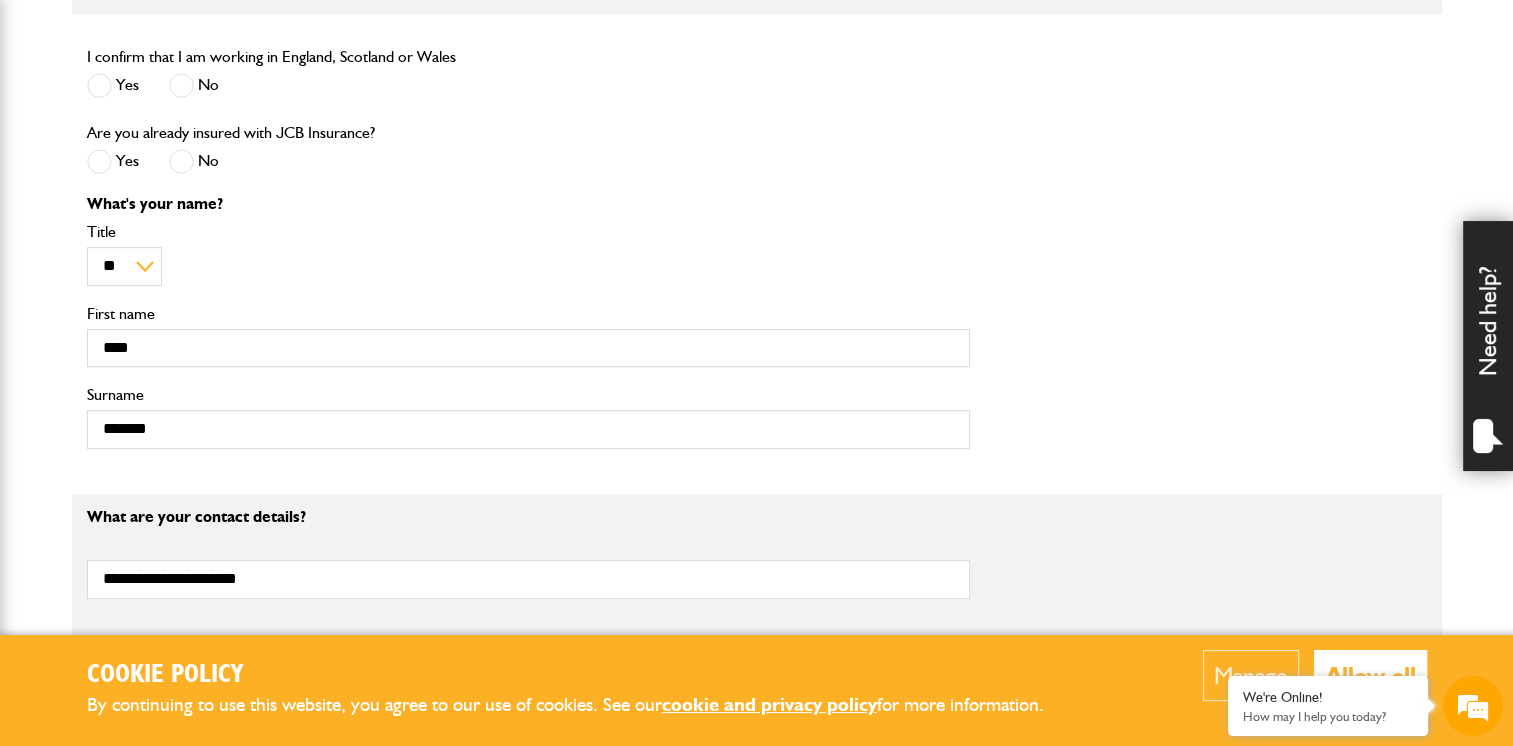 type on "**********" 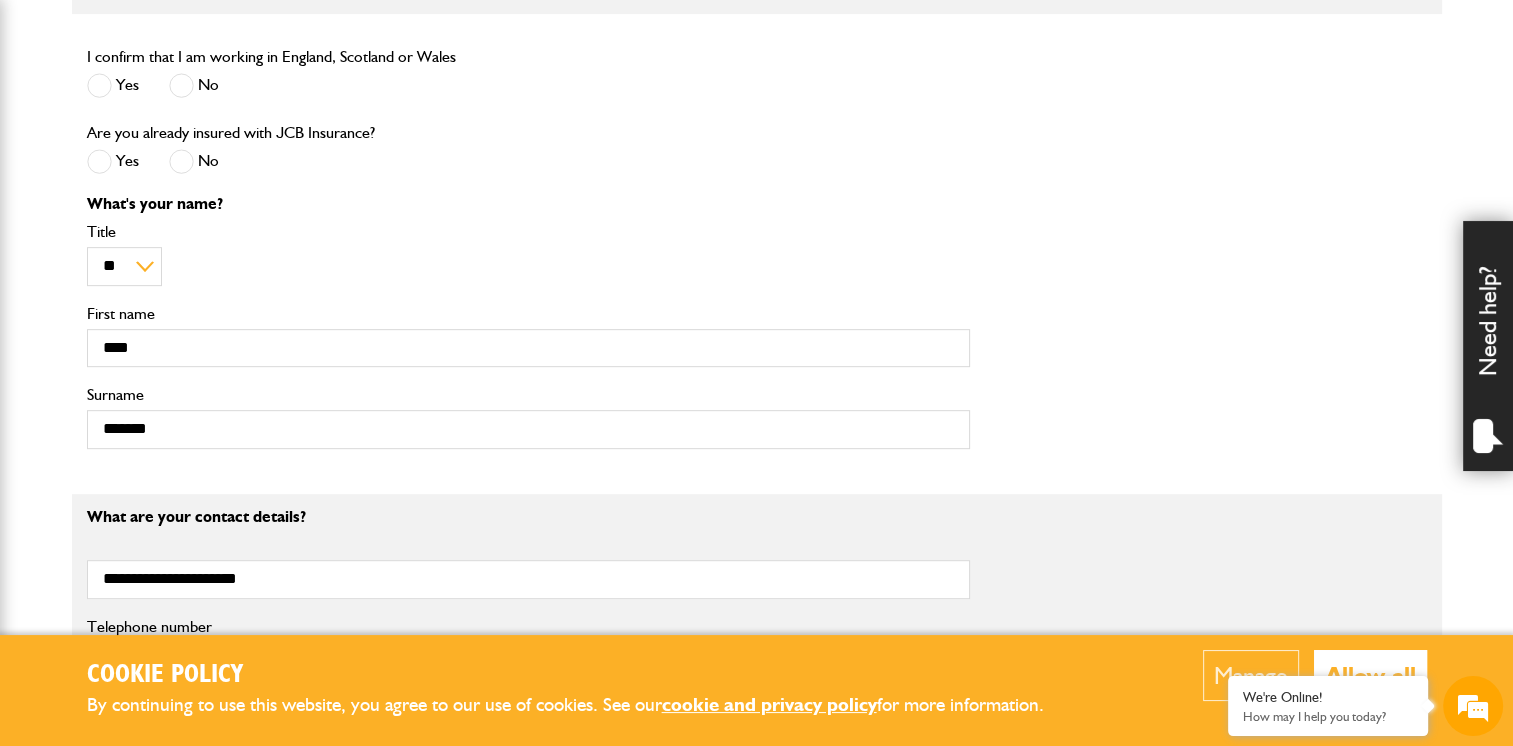 type on "**********" 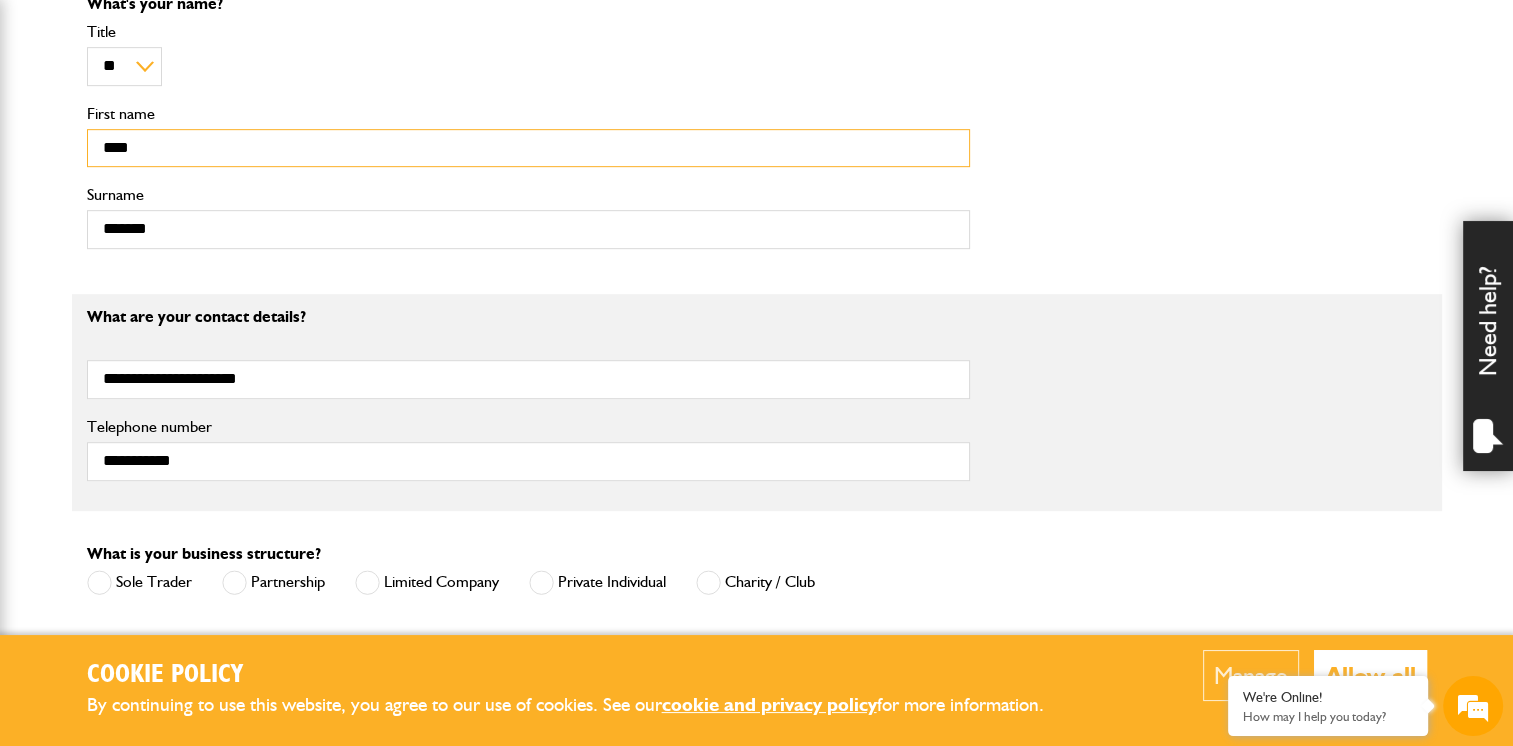 scroll, scrollTop: 1120, scrollLeft: 0, axis: vertical 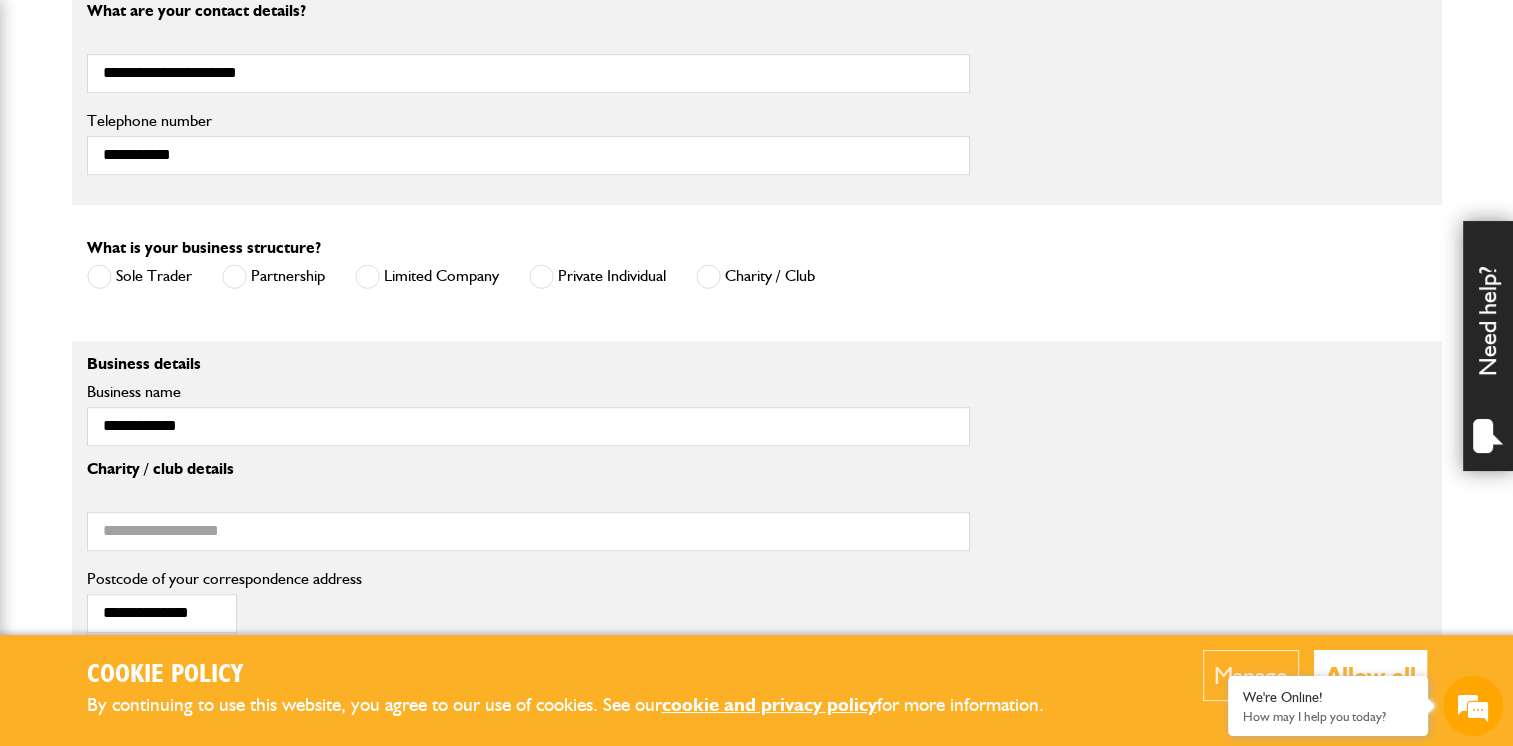 click at bounding box center [541, 276] 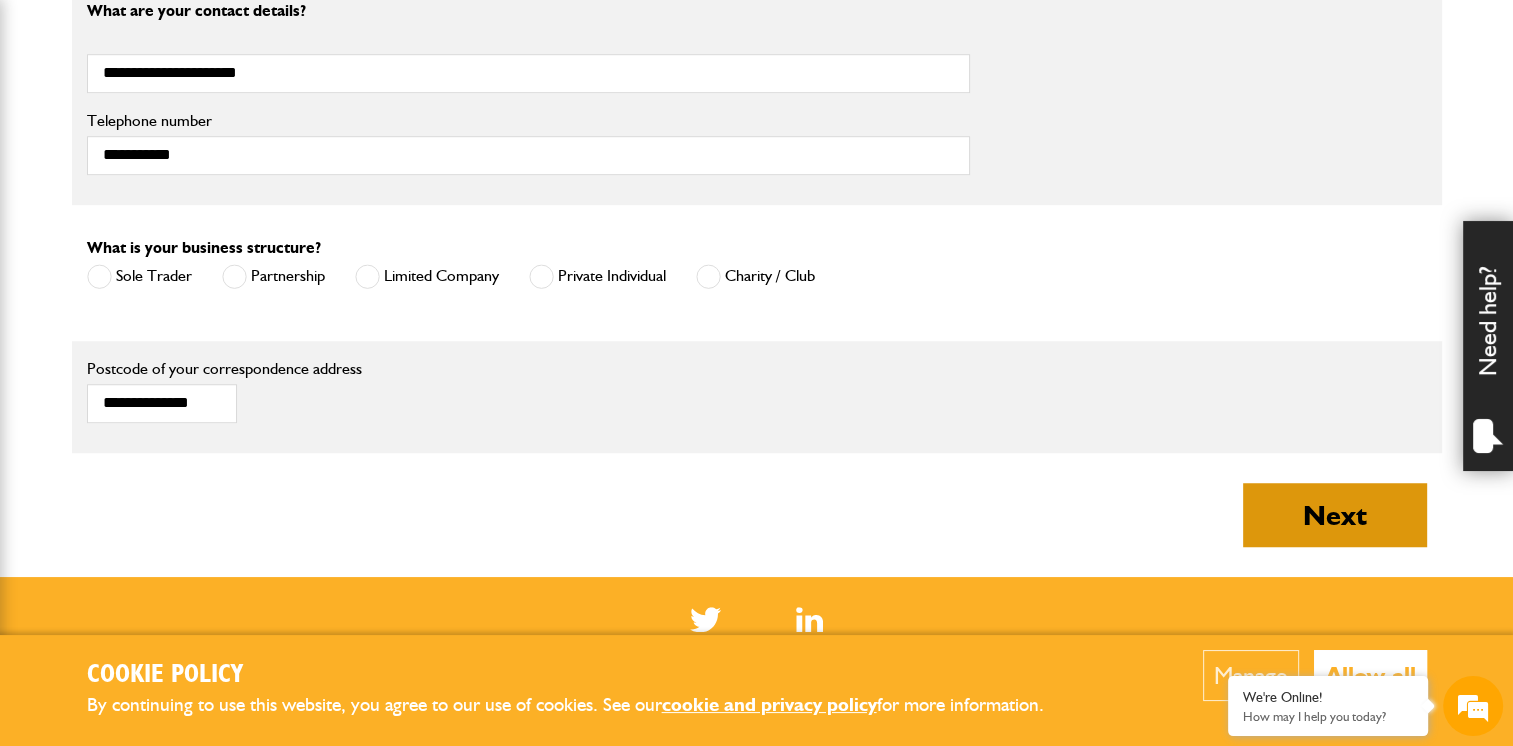 click on "Next" at bounding box center [1335, 515] 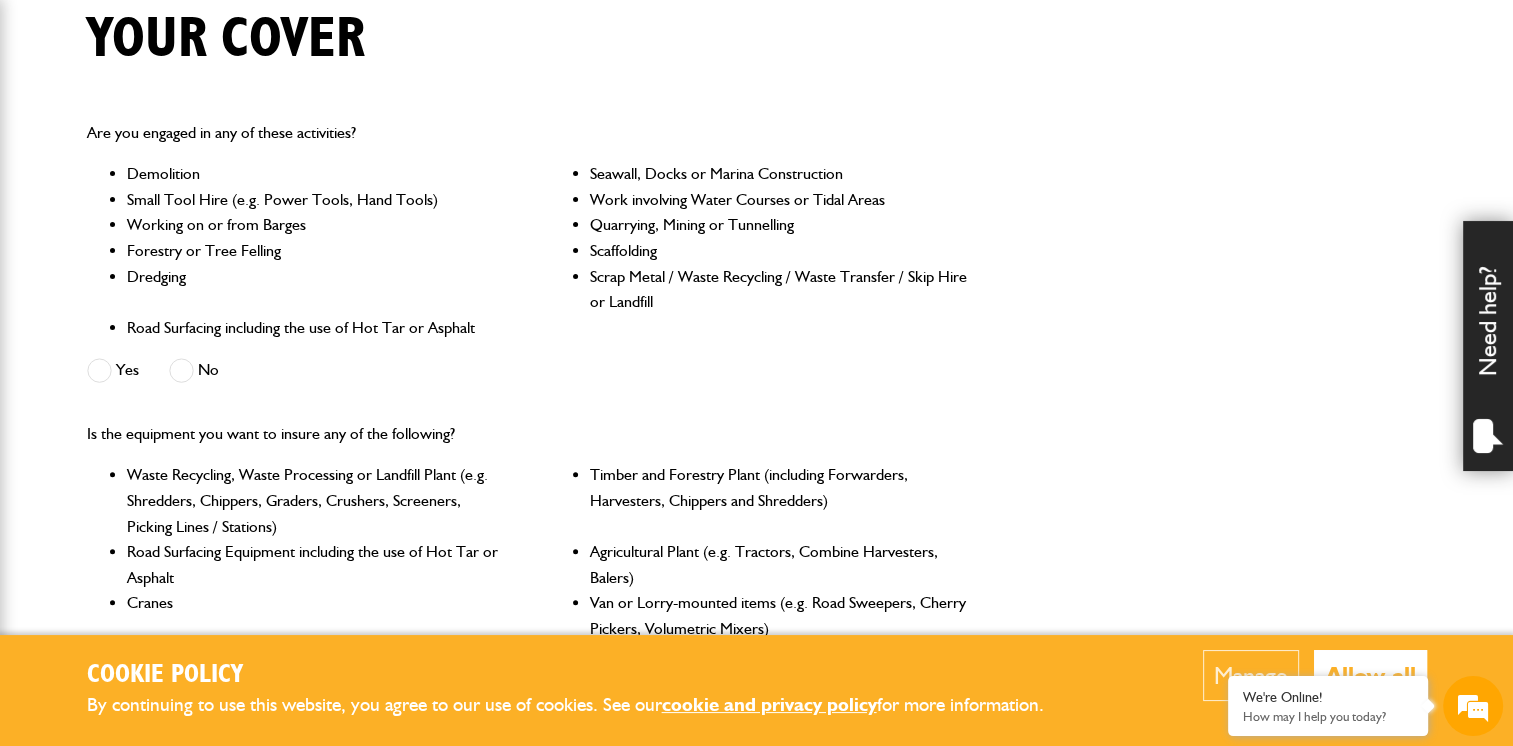 scroll, scrollTop: 520, scrollLeft: 0, axis: vertical 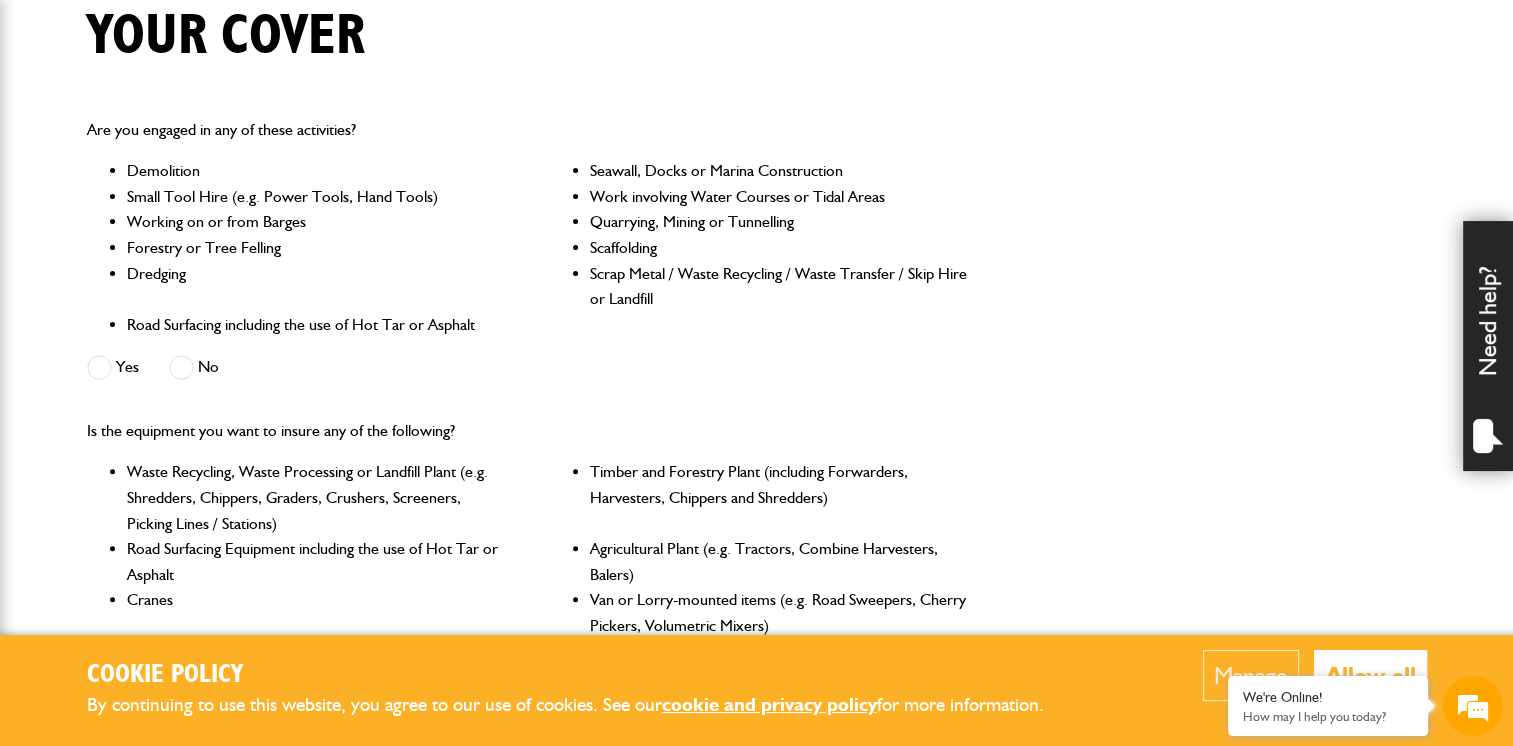 click at bounding box center (99, 367) 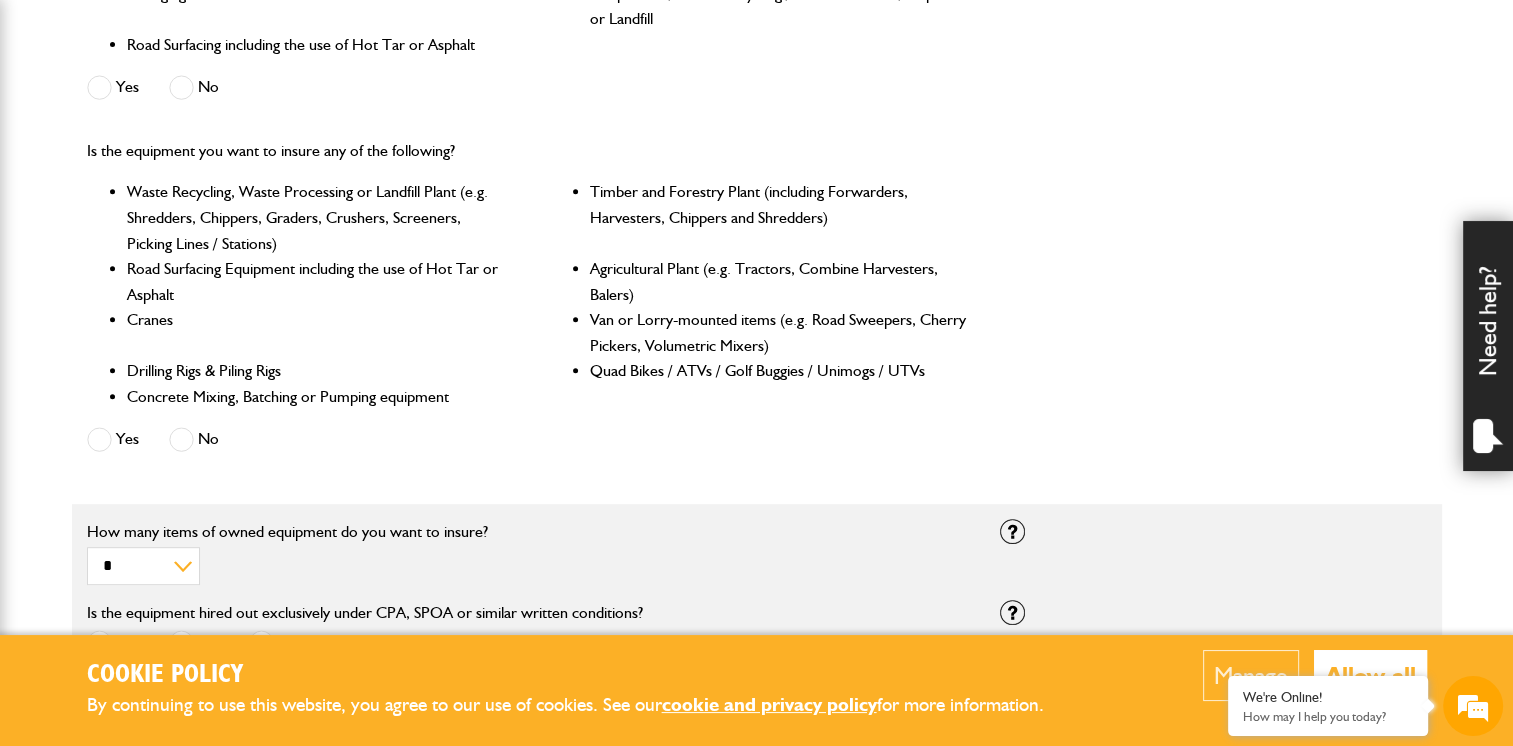 scroll, scrollTop: 840, scrollLeft: 0, axis: vertical 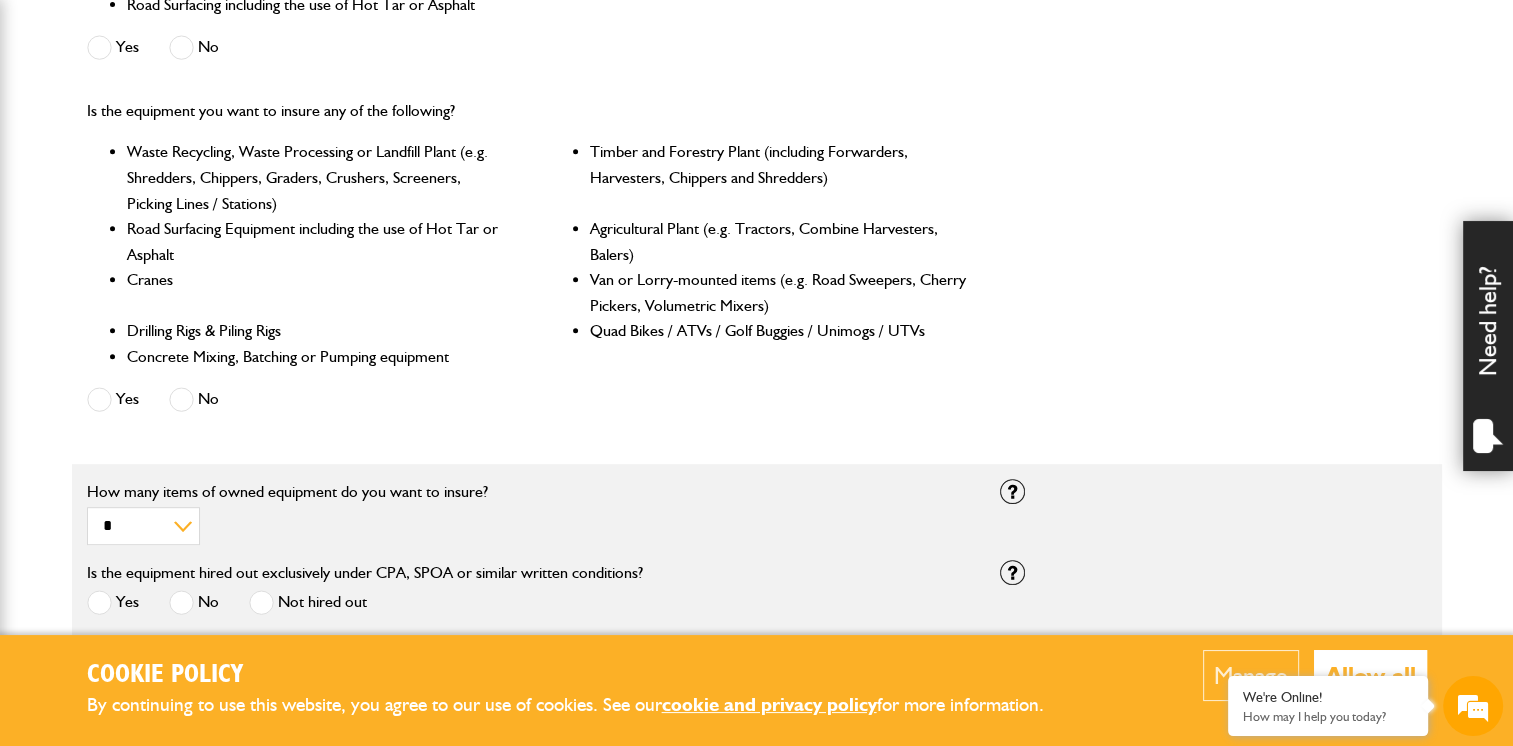 click at bounding box center [99, 399] 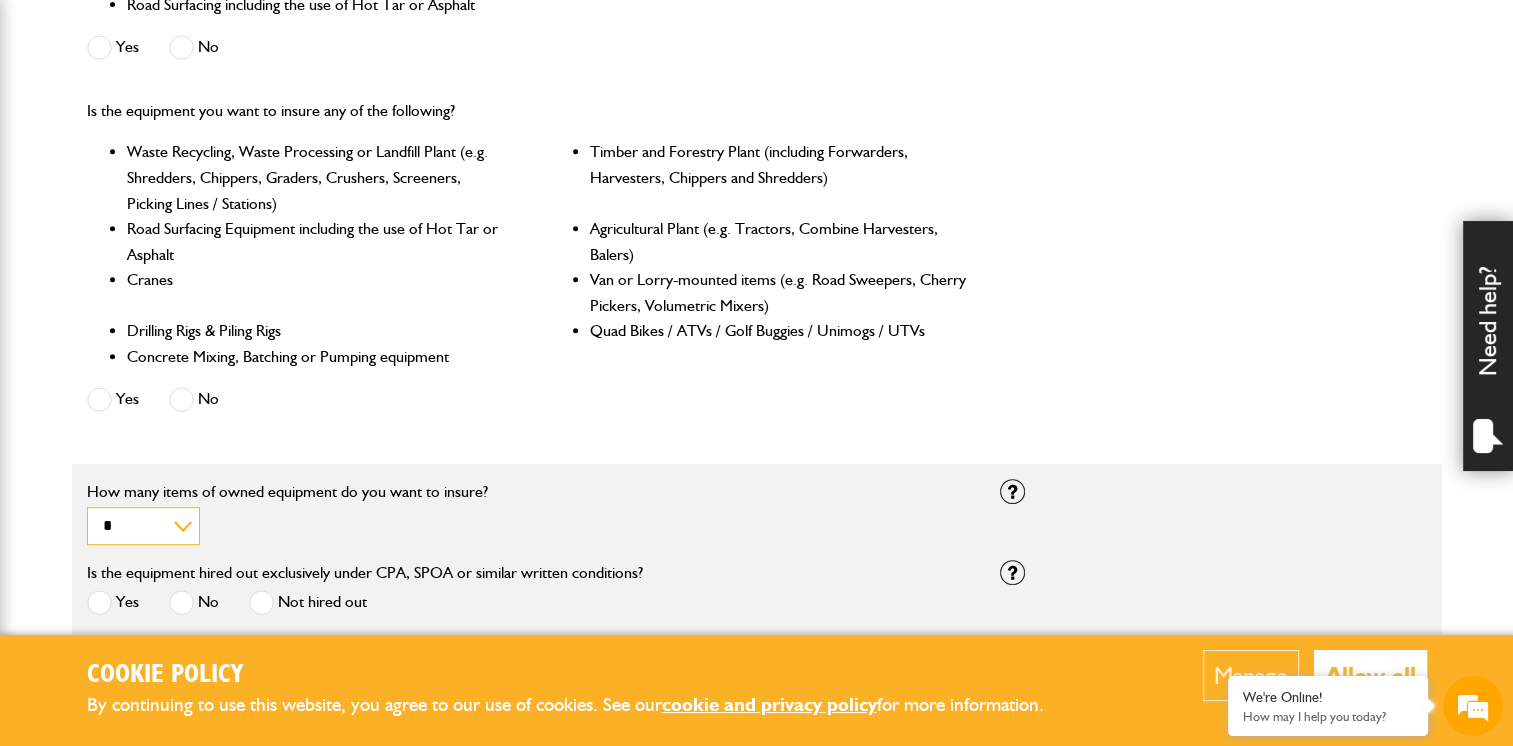 click on "*
*
*
*
*********" at bounding box center [143, 526] 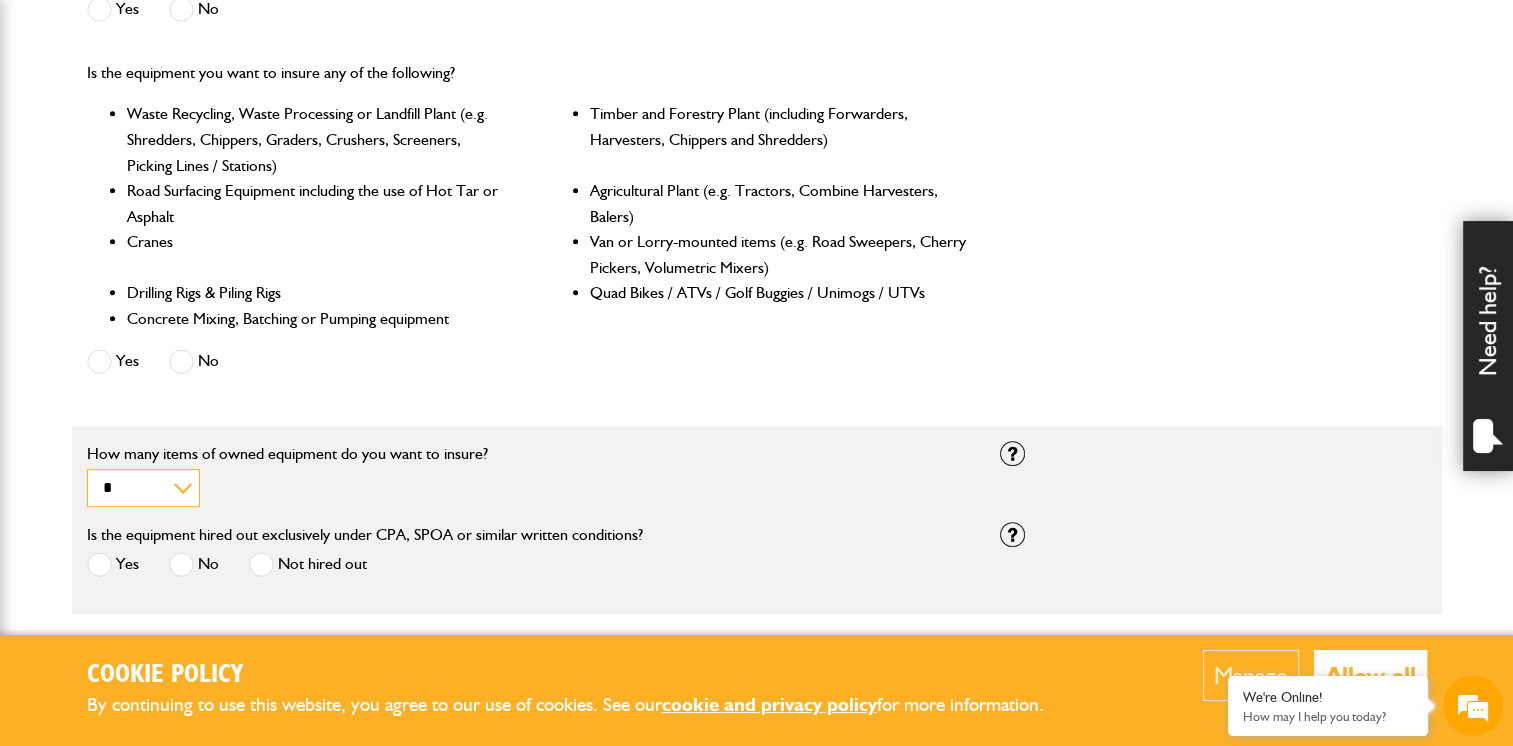 scroll, scrollTop: 906, scrollLeft: 0, axis: vertical 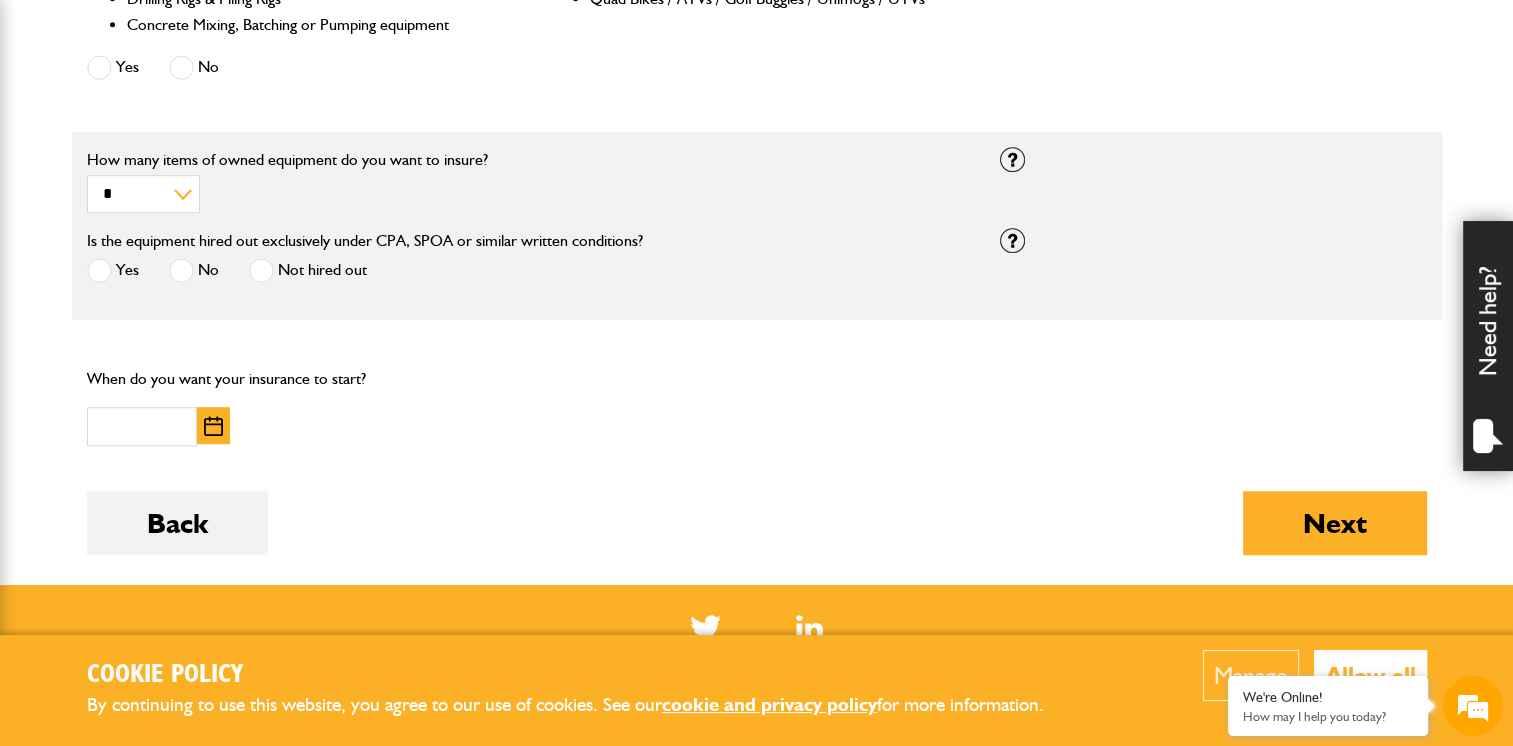 click at bounding box center [213, 426] 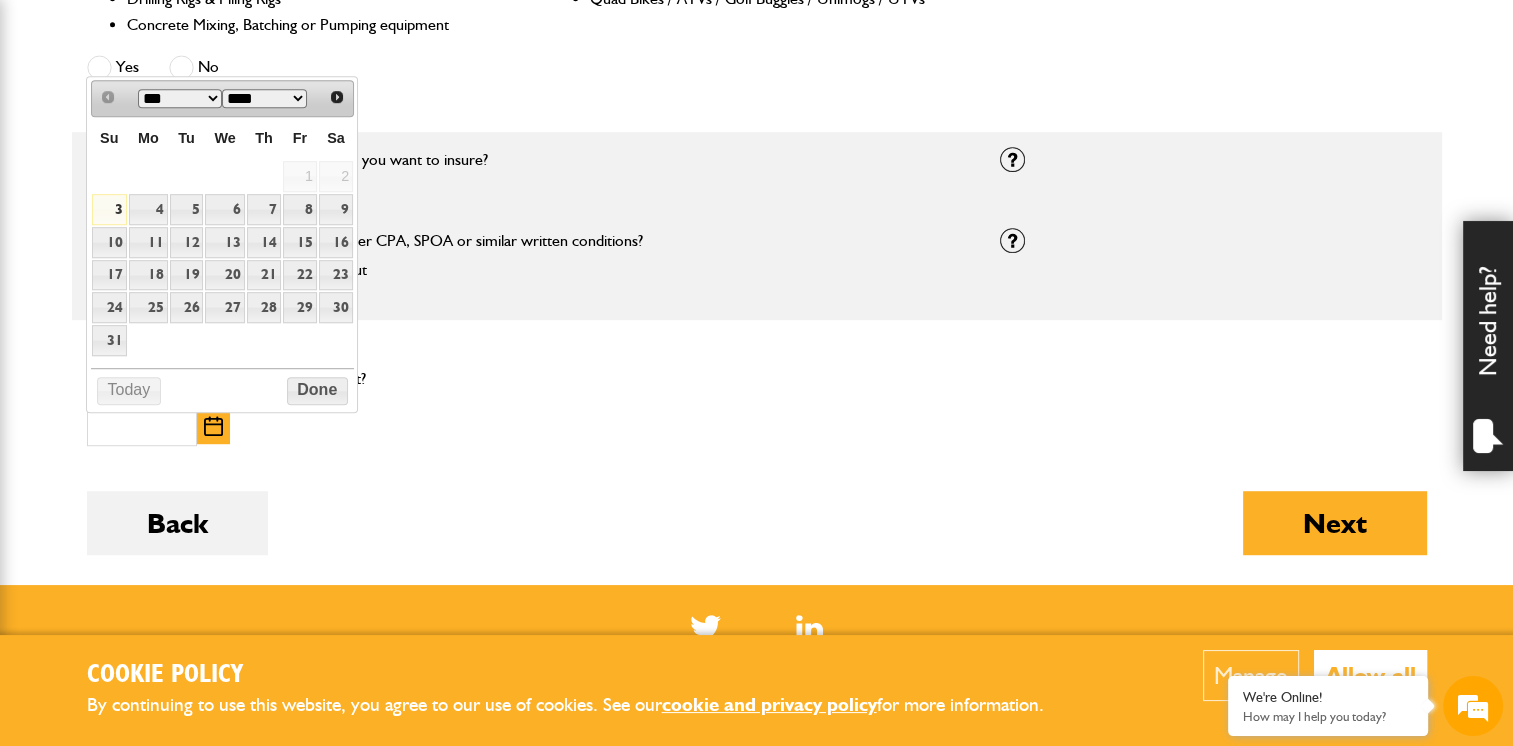 click on "3" at bounding box center [109, 209] 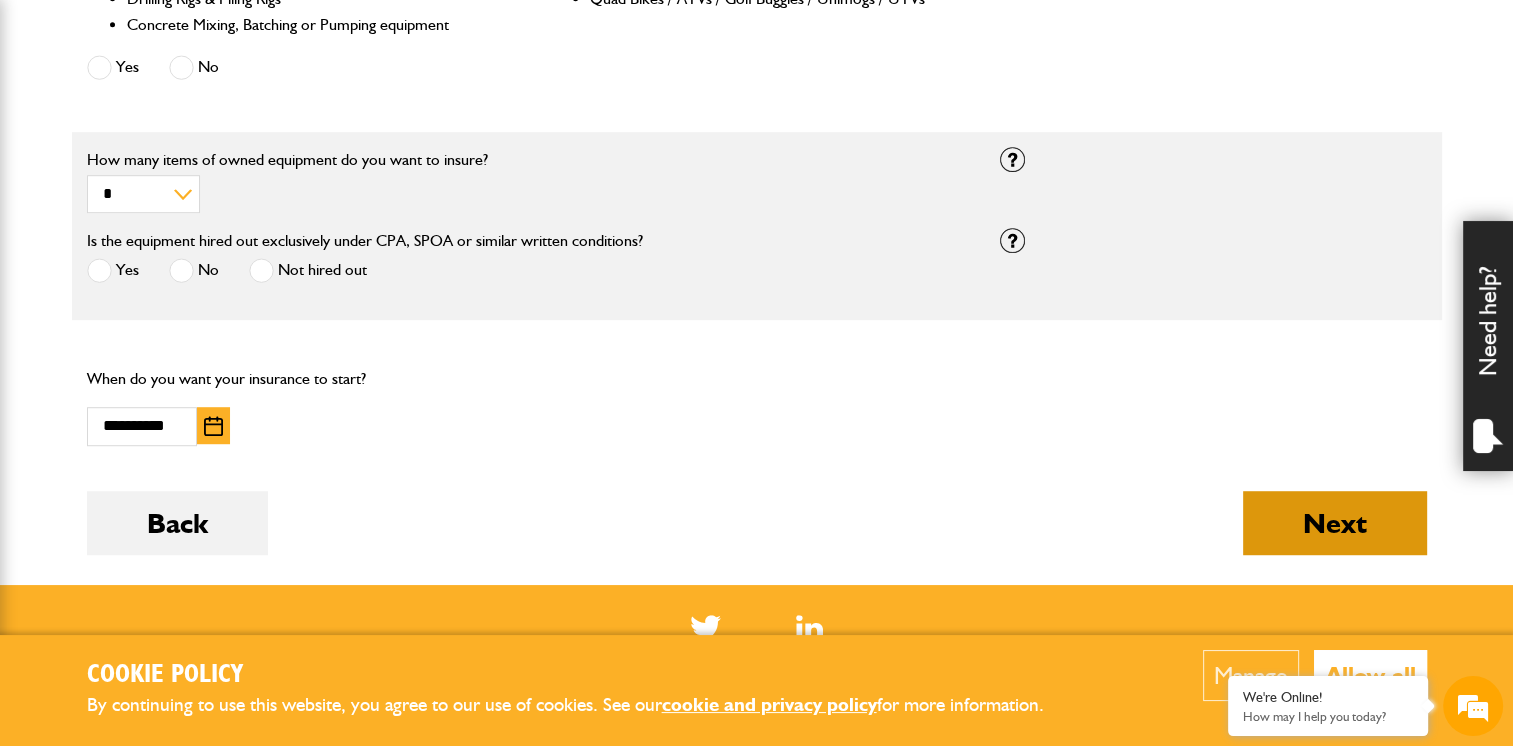 click on "Next" at bounding box center (1335, 523) 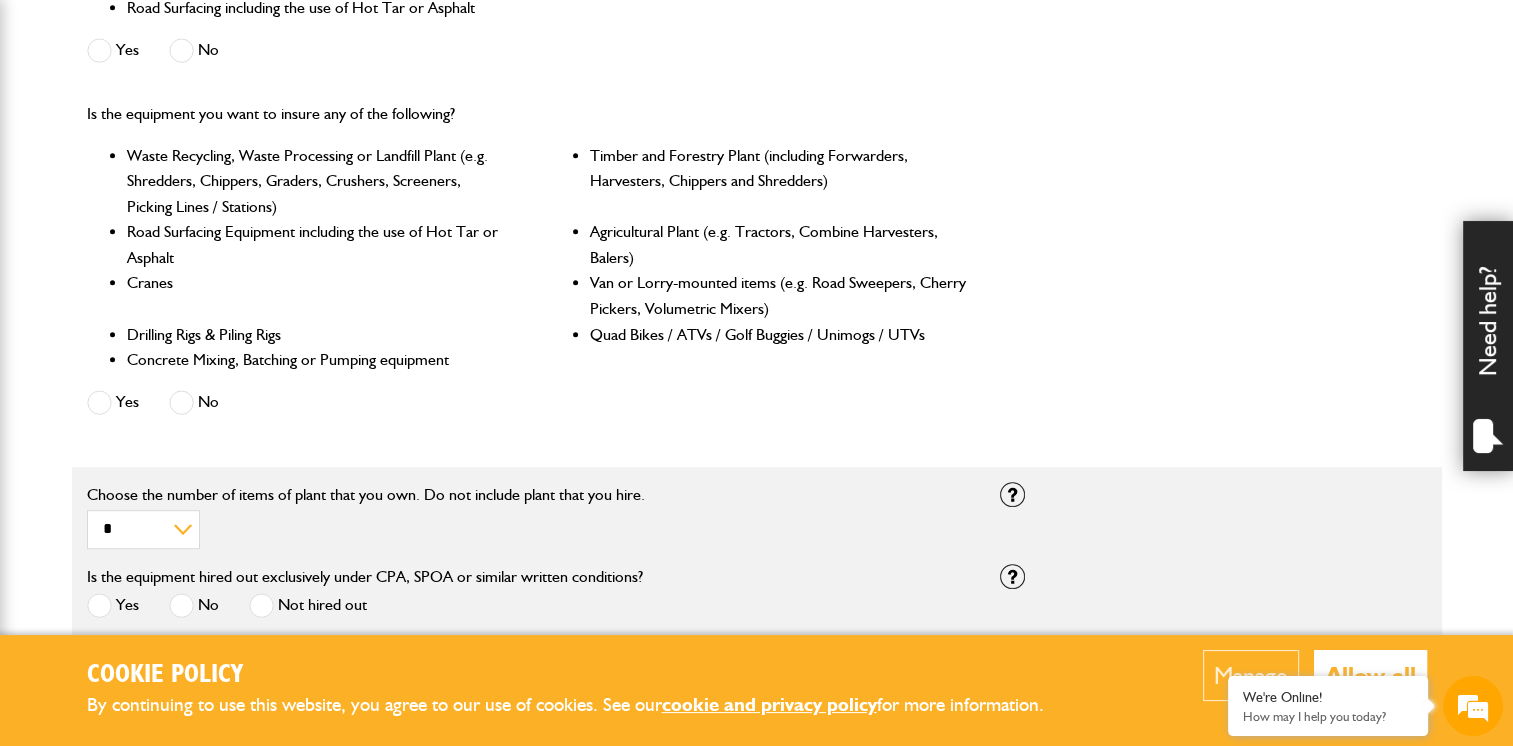 scroll, scrollTop: 960, scrollLeft: 0, axis: vertical 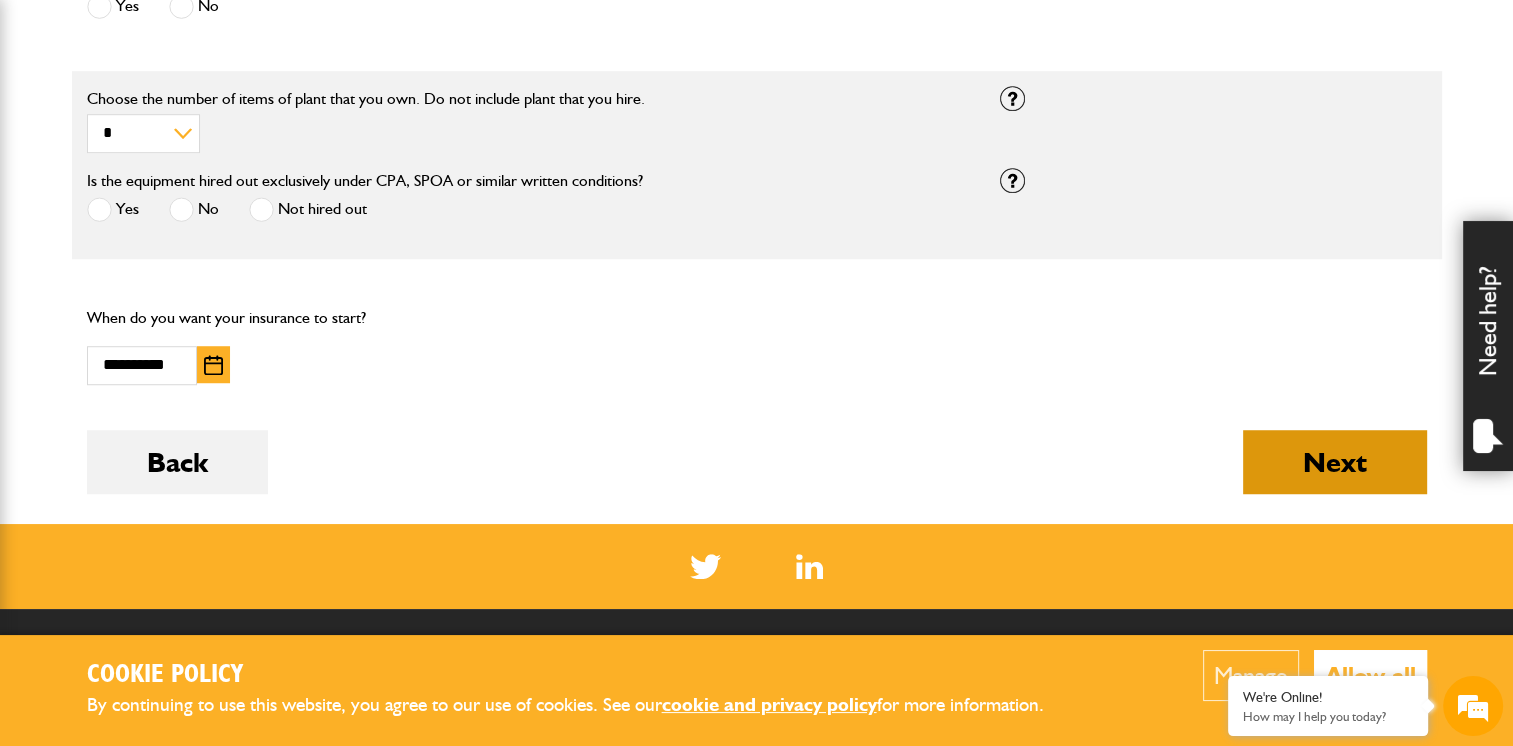 click on "Next" at bounding box center [1335, 462] 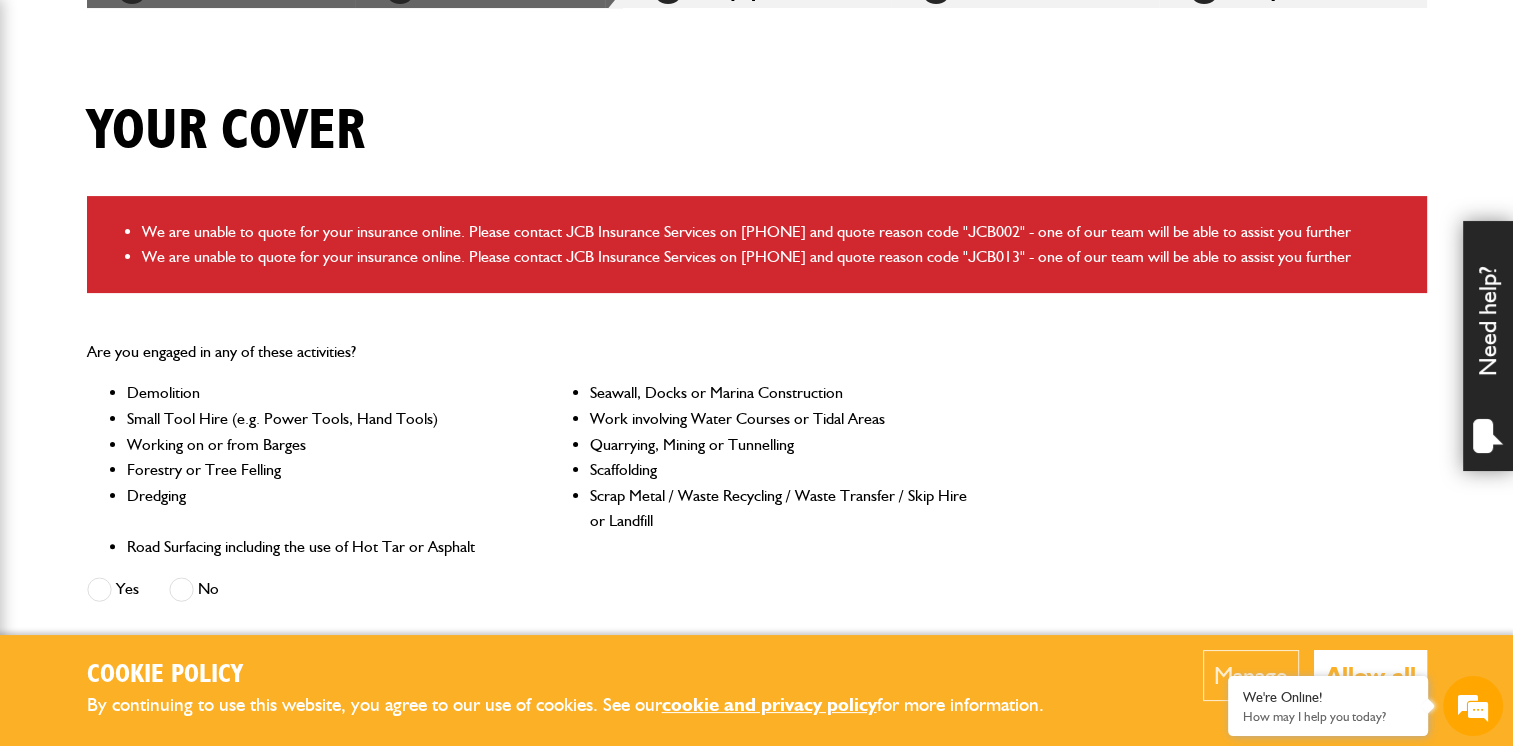 scroll, scrollTop: 480, scrollLeft: 0, axis: vertical 